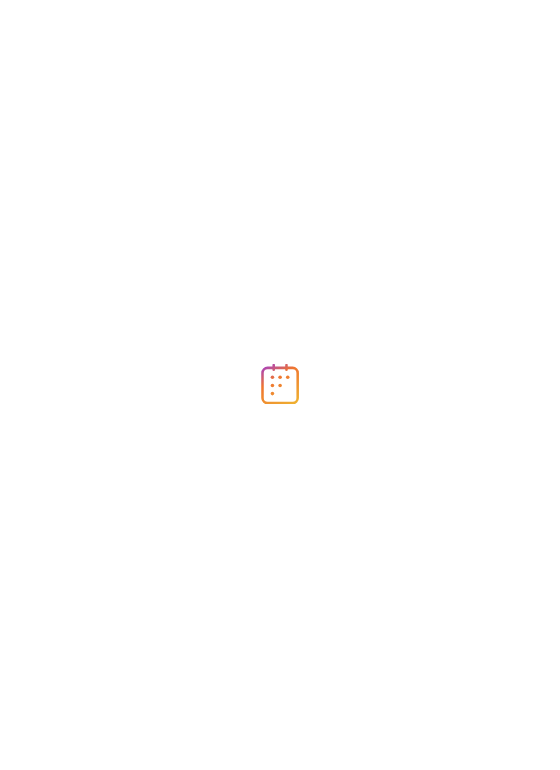 scroll, scrollTop: 0, scrollLeft: 0, axis: both 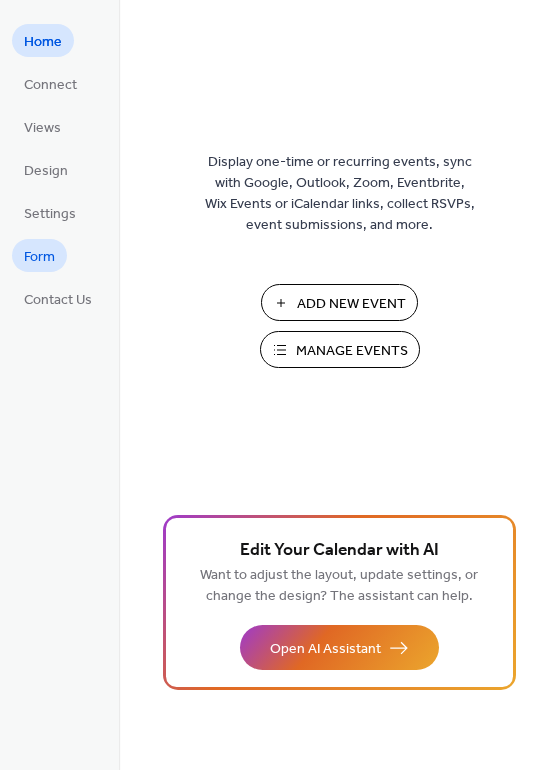 click on "Form" at bounding box center [39, 257] 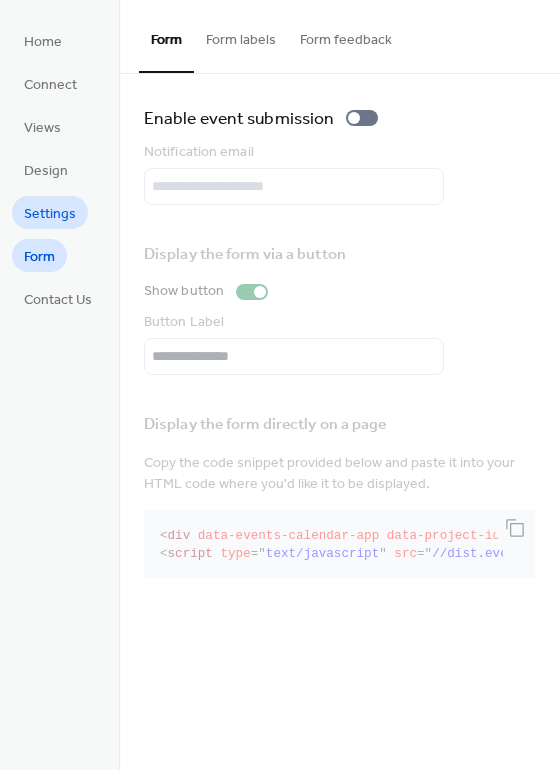 click on "Settings" at bounding box center (50, 214) 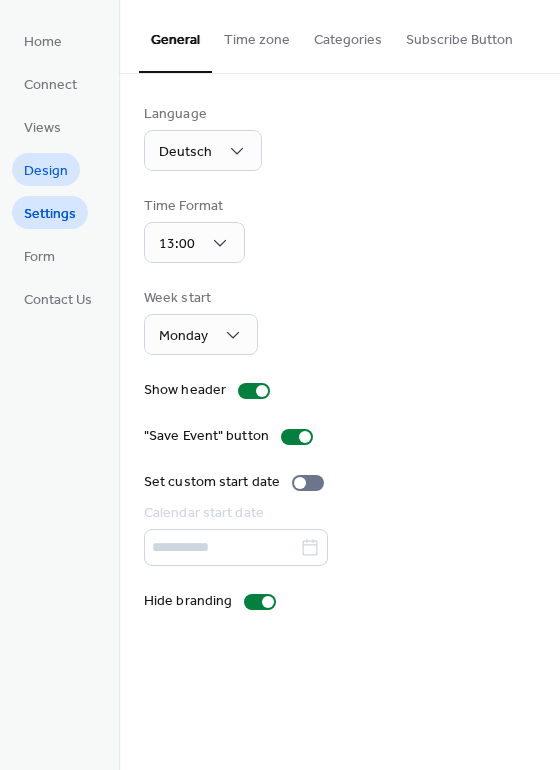 click on "Design" at bounding box center [46, 171] 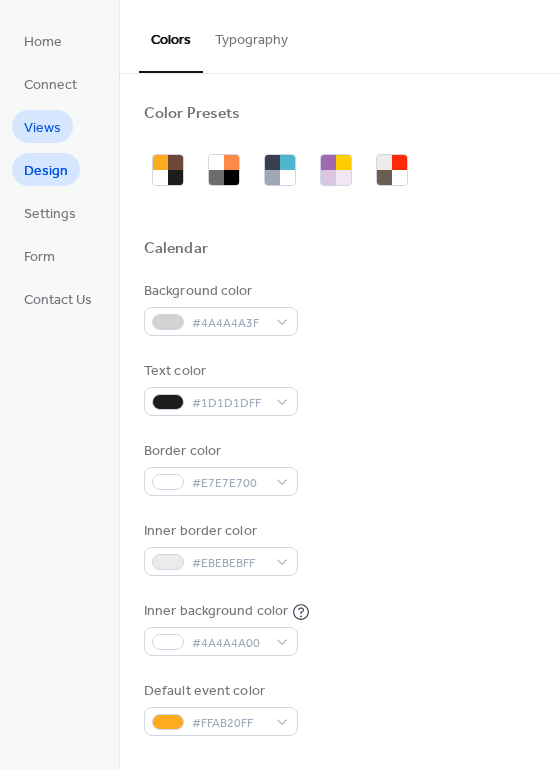 click on "Views" at bounding box center (42, 128) 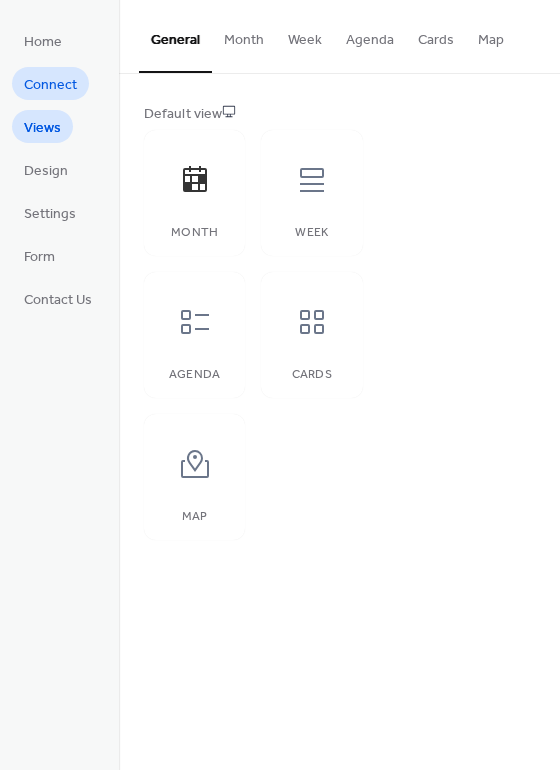 click on "Connect" at bounding box center (50, 85) 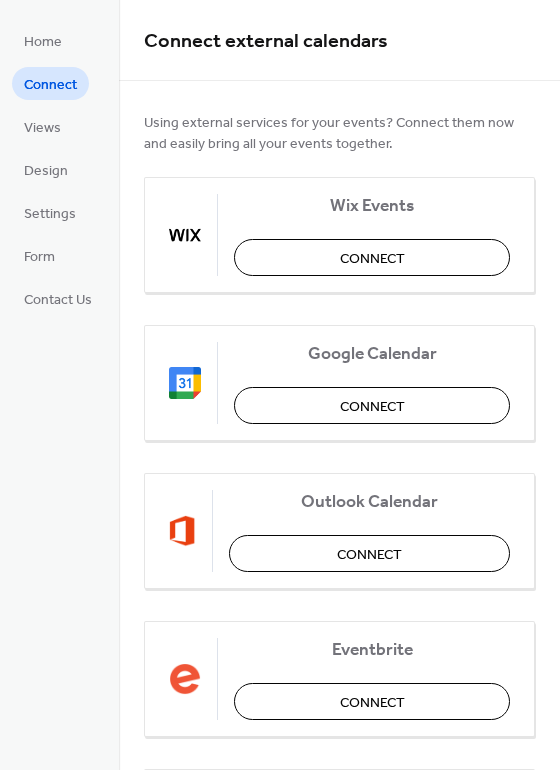 click on "Form" at bounding box center (39, 255) 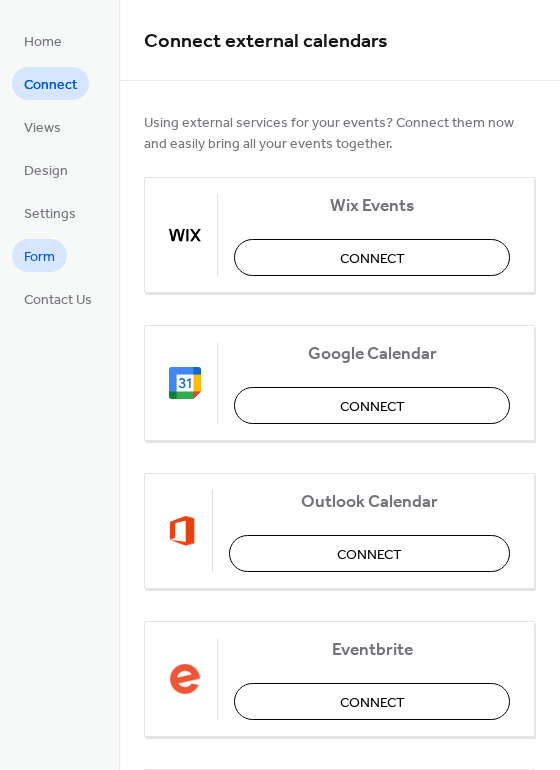 click on "Form" at bounding box center (39, 257) 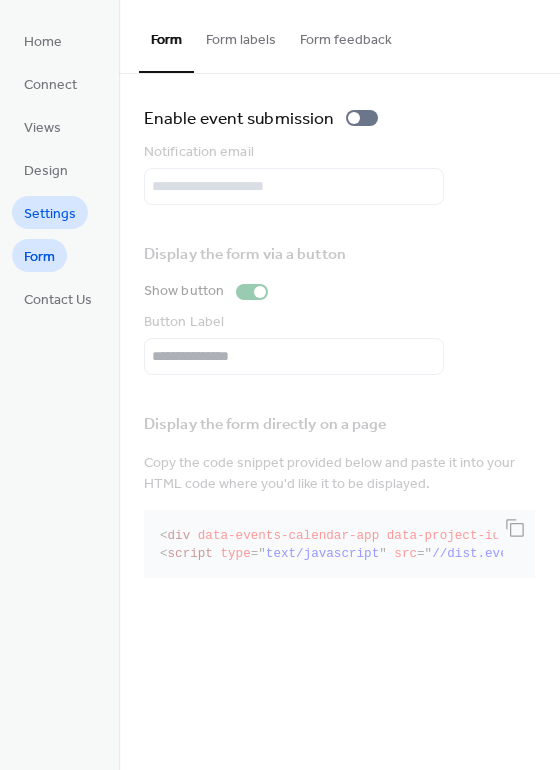 click on "Settings" at bounding box center [50, 214] 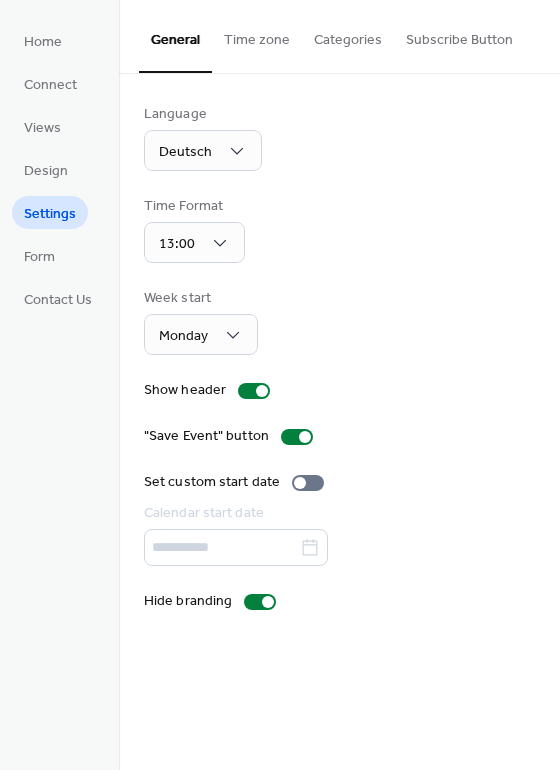 click on "Categories" at bounding box center (348, 35) 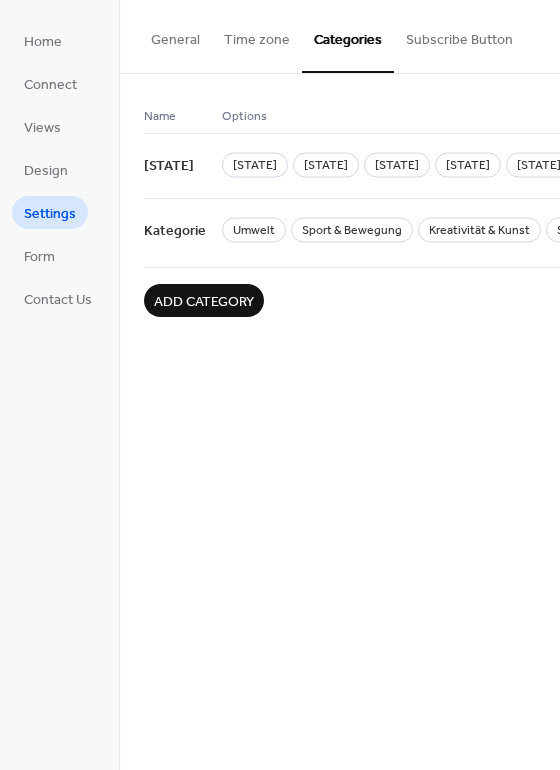 click on "Add category" at bounding box center [204, 302] 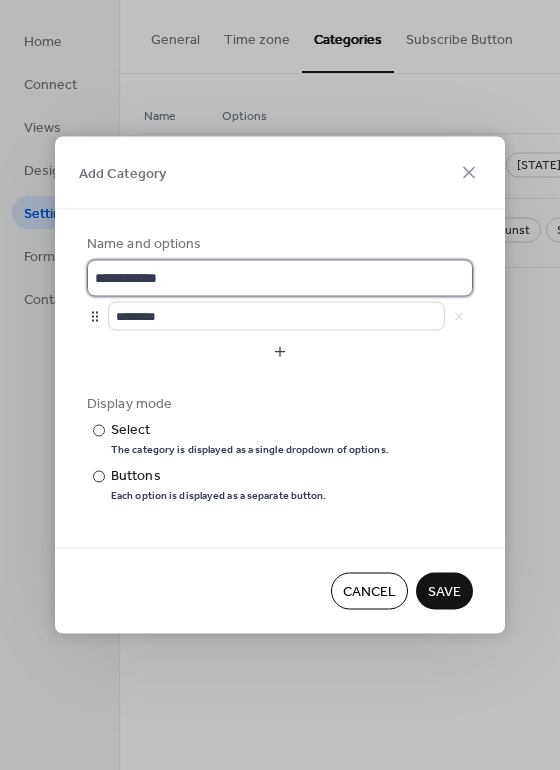 click on "**********" at bounding box center (280, 278) 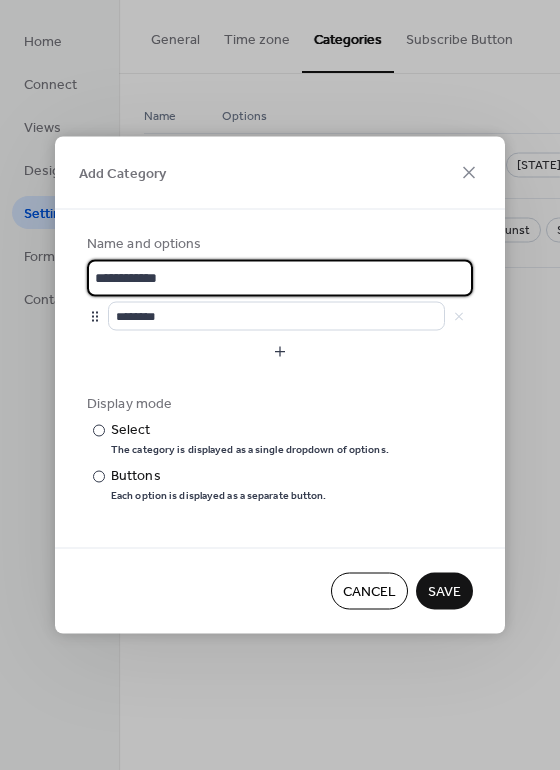 click on "**********" at bounding box center [280, 278] 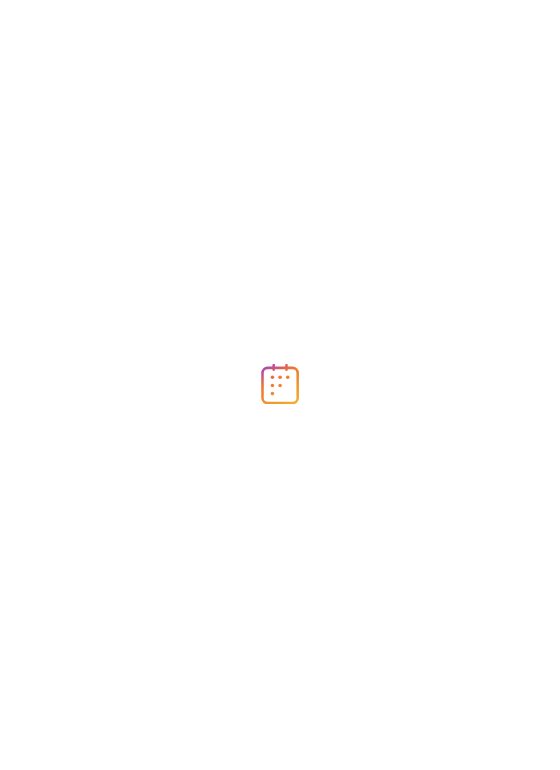 scroll, scrollTop: 0, scrollLeft: 0, axis: both 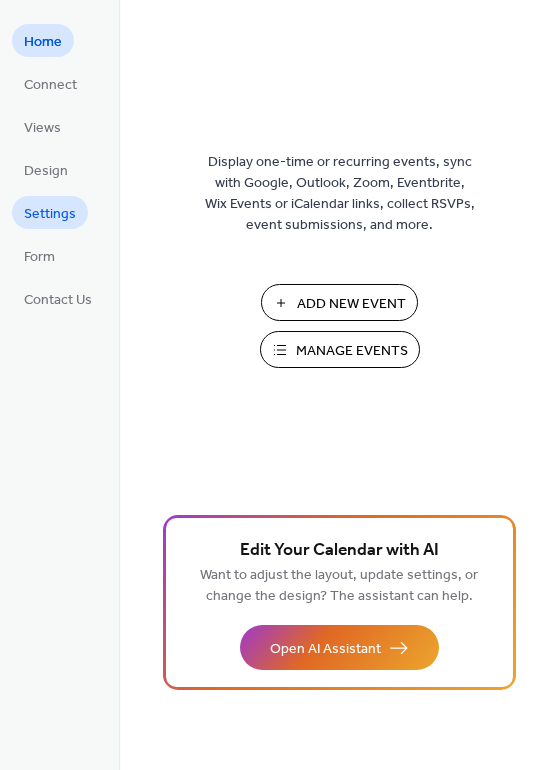 click on "Settings" at bounding box center [50, 214] 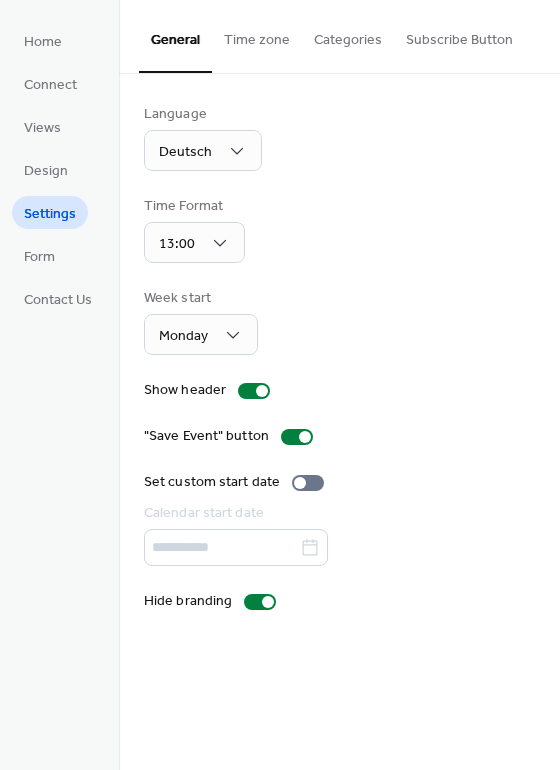 click on "Categories" at bounding box center (348, 35) 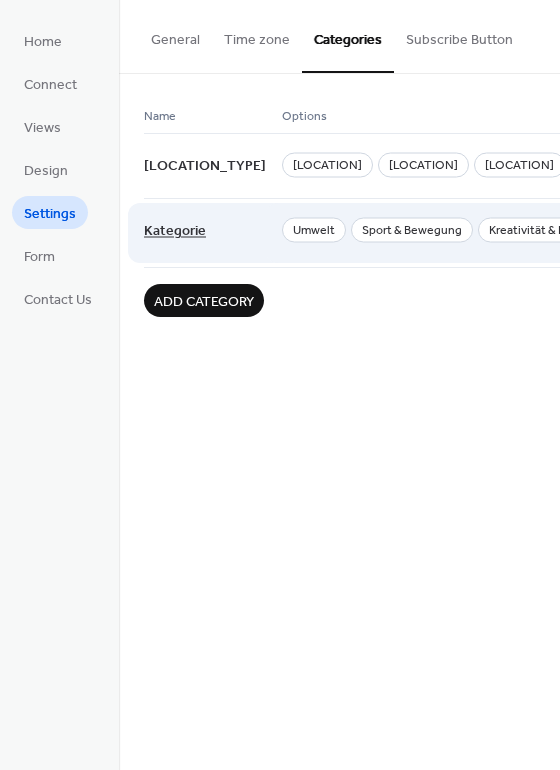 click on "Kategorie" at bounding box center [175, 232] 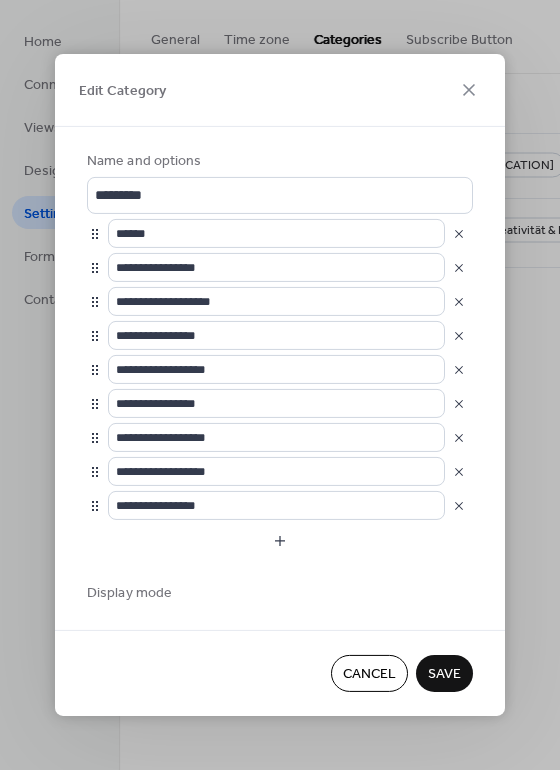 click on "**********" at bounding box center [280, 385] 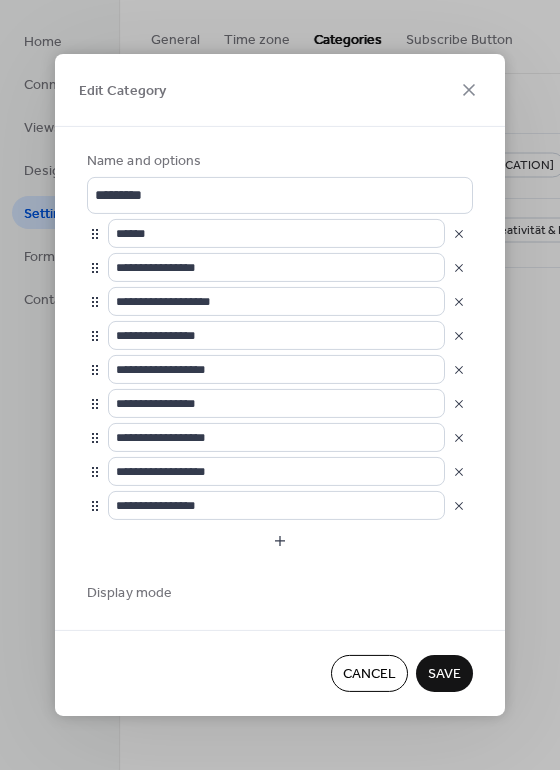 click on "Cancel" at bounding box center [369, 675] 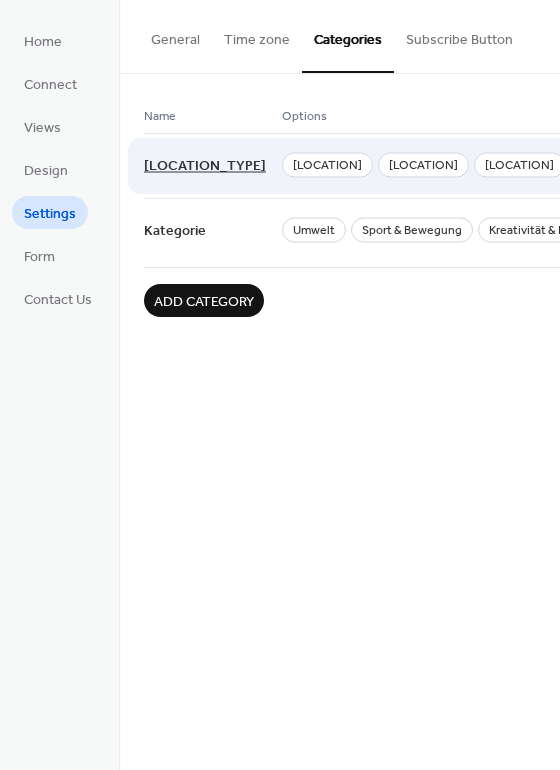 click on "[LOCATION_TYPE]" at bounding box center (205, 167) 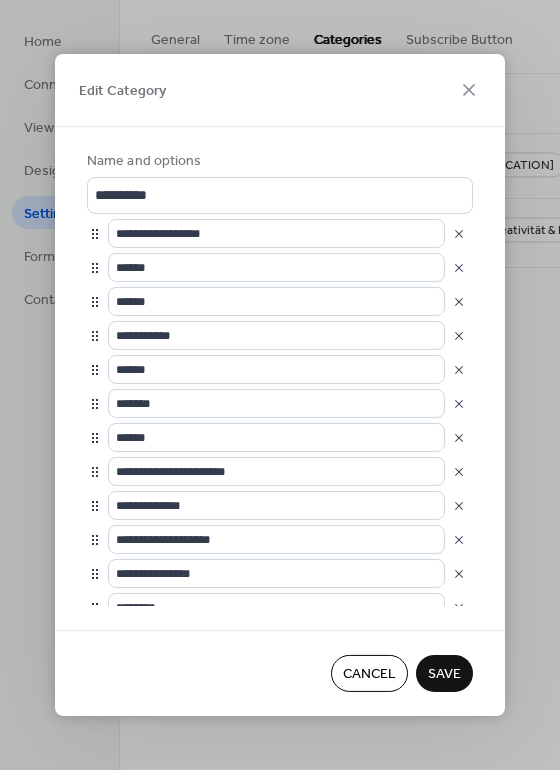 click on "Cancel" at bounding box center (369, 675) 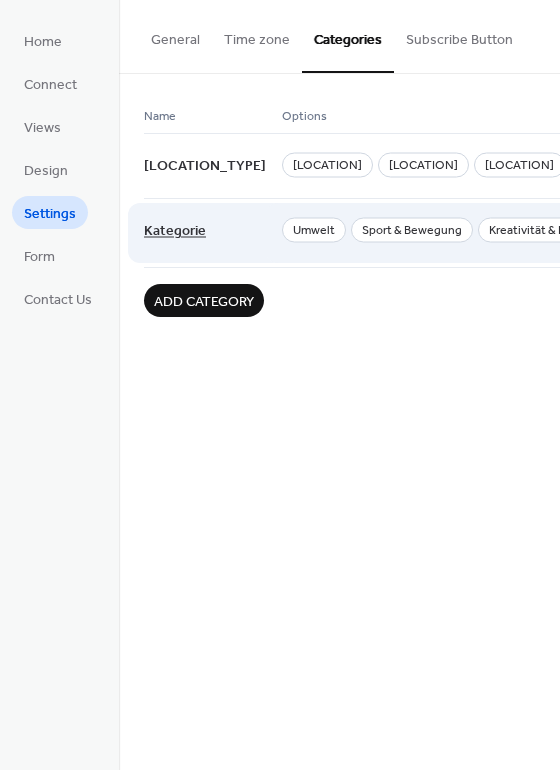 click on "Kategorie" at bounding box center (175, 232) 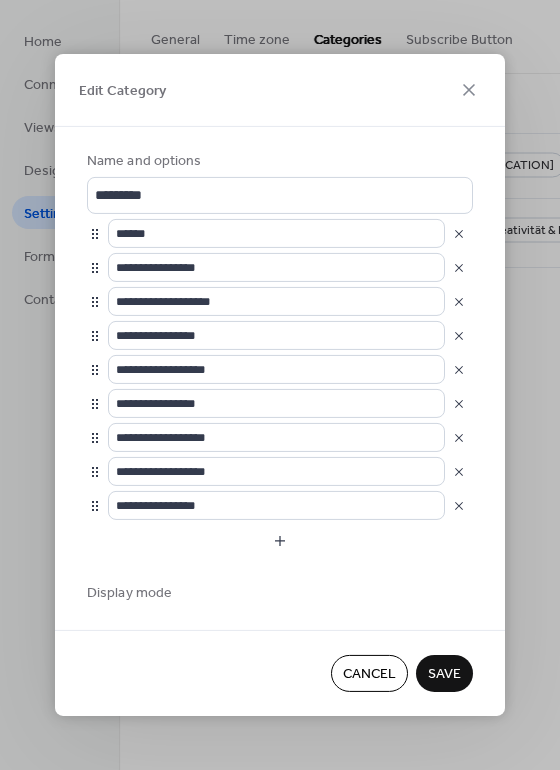 click on "Edit Category" at bounding box center (280, 90) 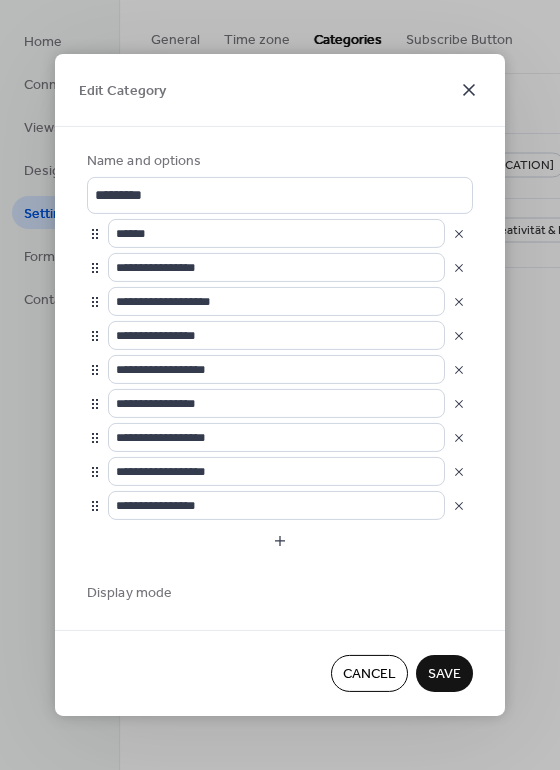 click 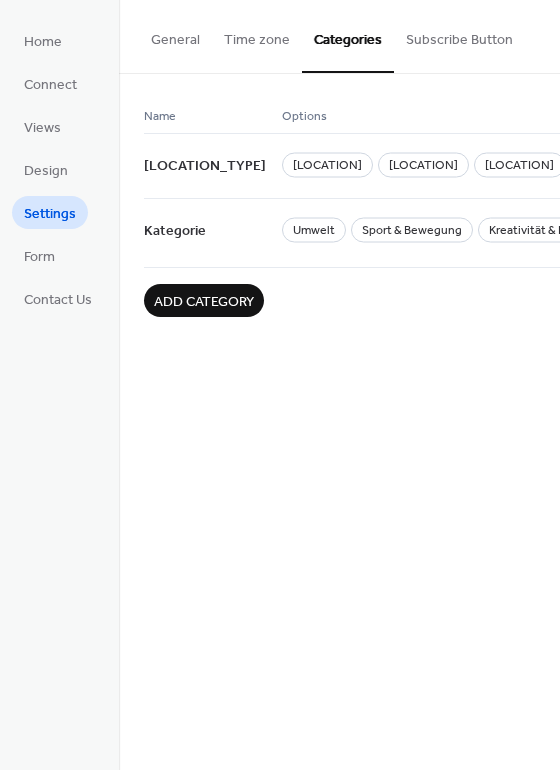 click on "Add category" at bounding box center (204, 302) 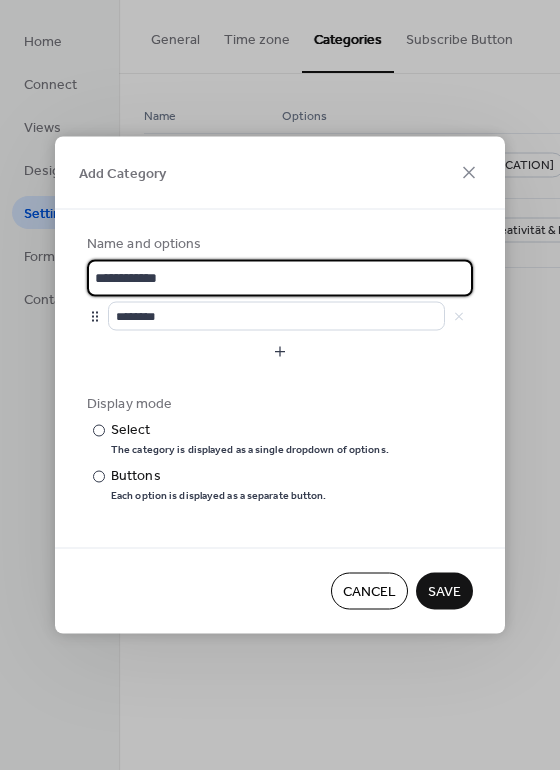 click on "**********" at bounding box center [280, 278] 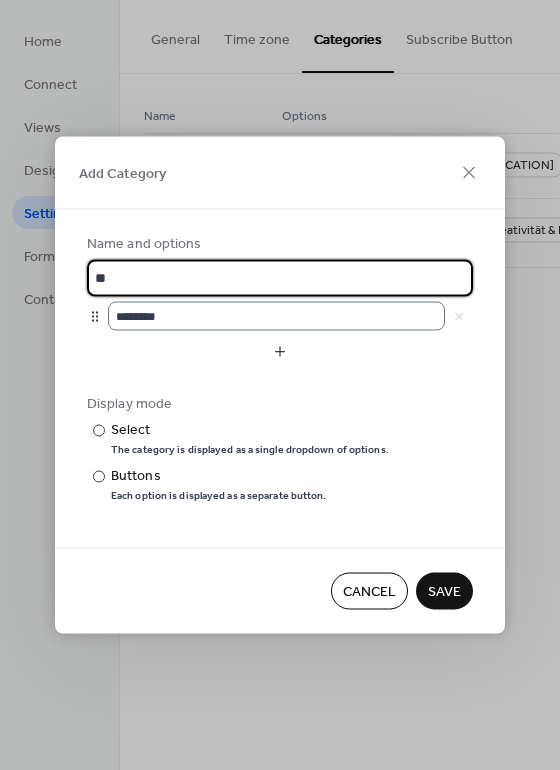 type on "*" 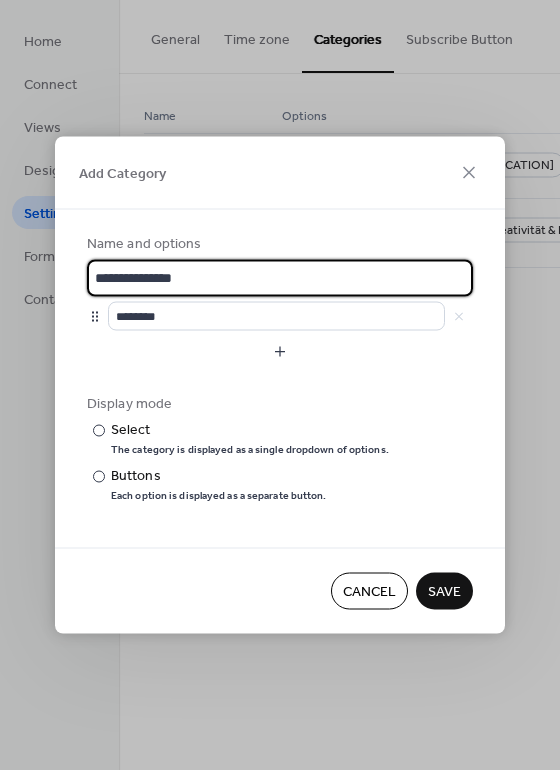 type on "**********" 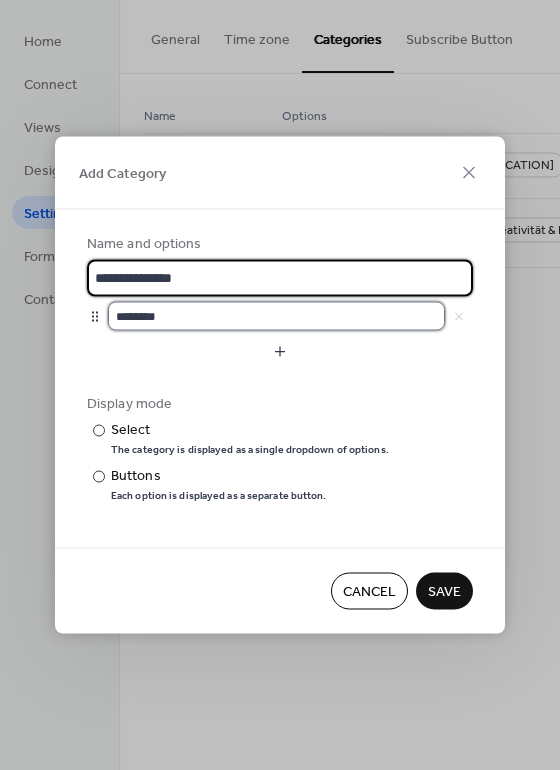 click on "********" at bounding box center [276, 316] 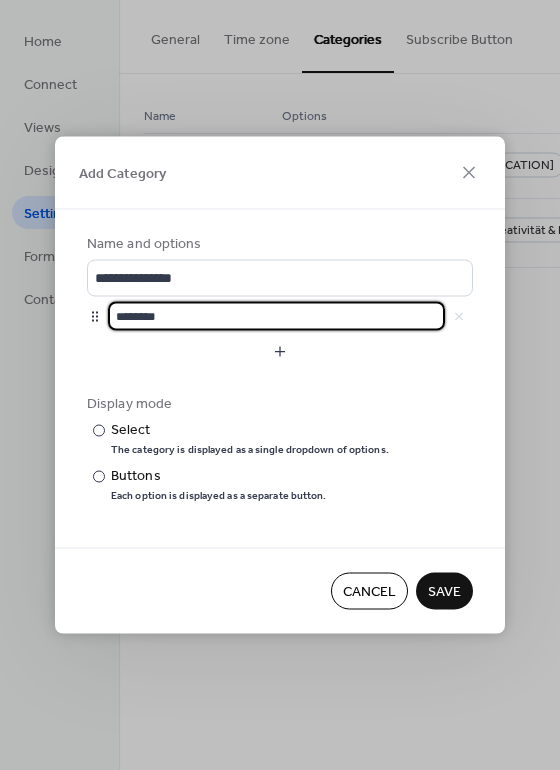 click on "********" at bounding box center [276, 316] 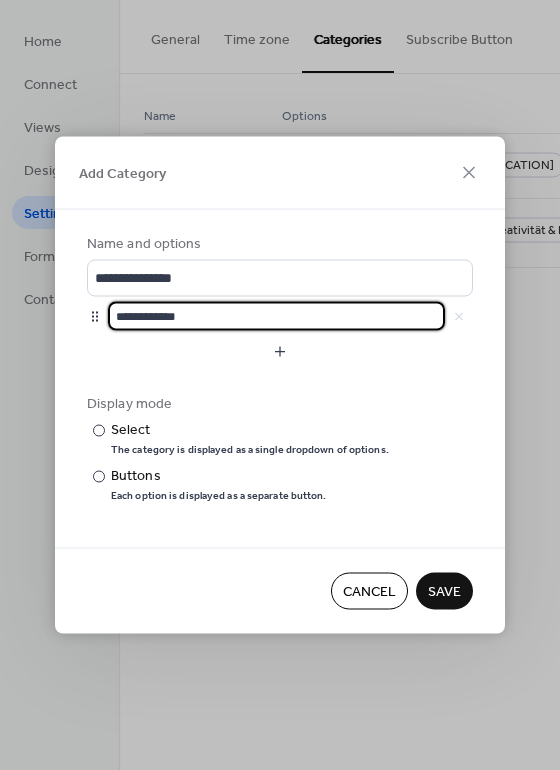 type on "**********" 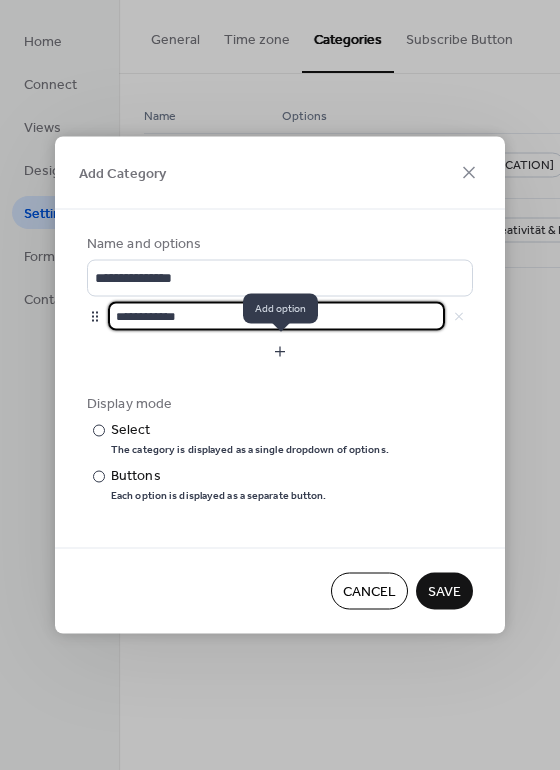 click at bounding box center [280, 352] 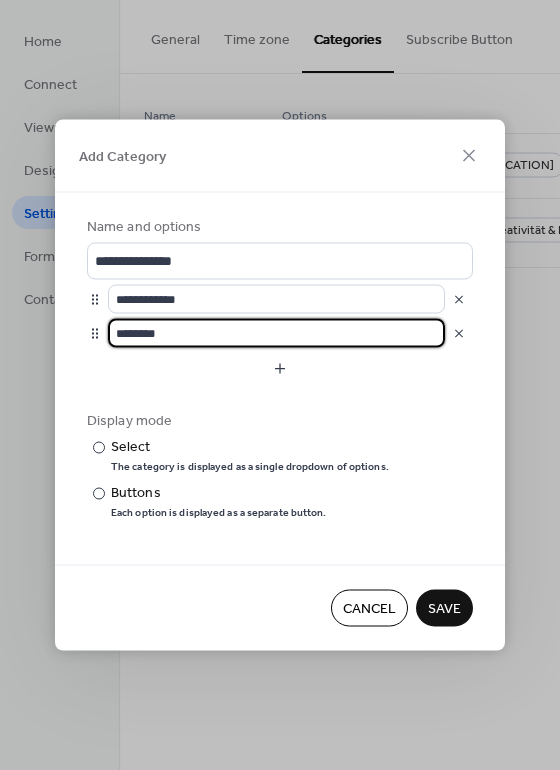 click on "********" at bounding box center (276, 333) 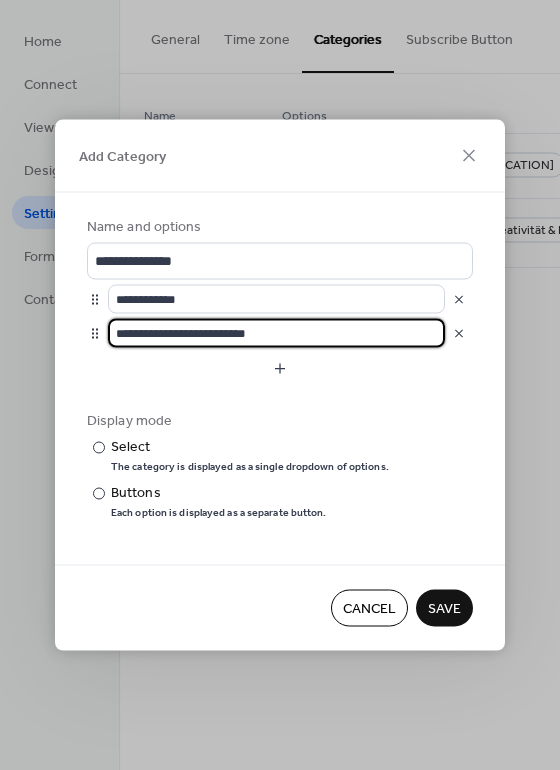 type on "**********" 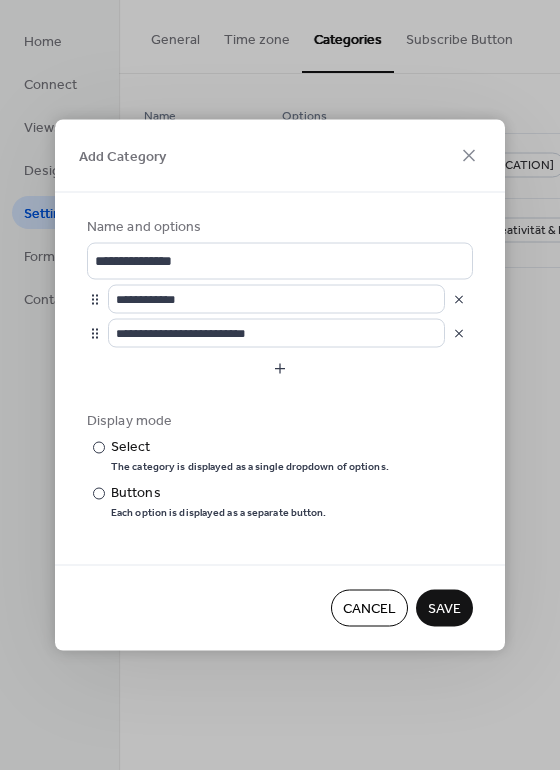 click on "Save" at bounding box center (444, 609) 